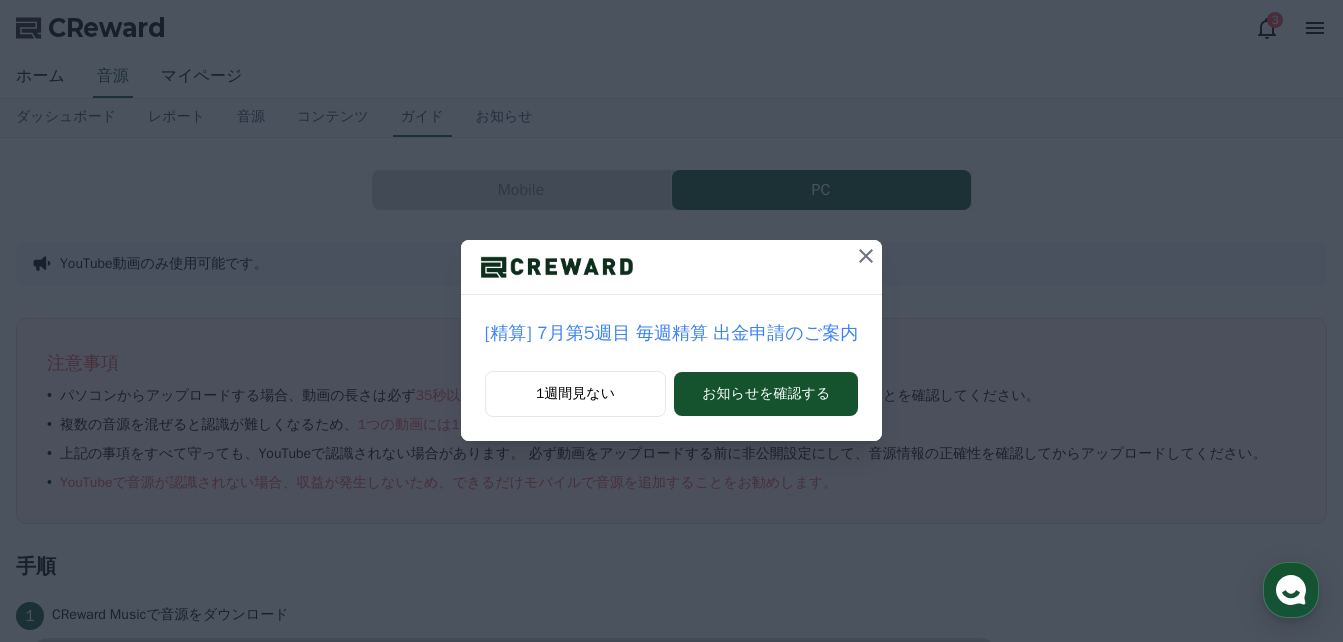 scroll, scrollTop: 0, scrollLeft: 0, axis: both 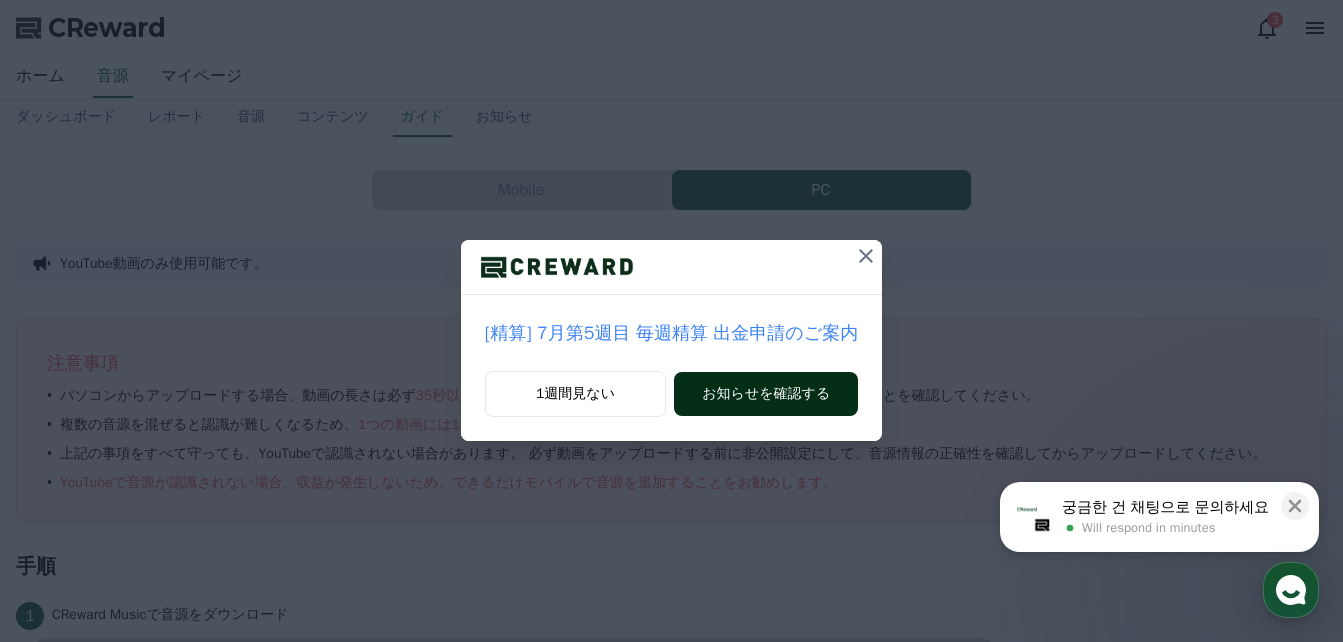 click on "お知らせを確認する" at bounding box center (766, 394) 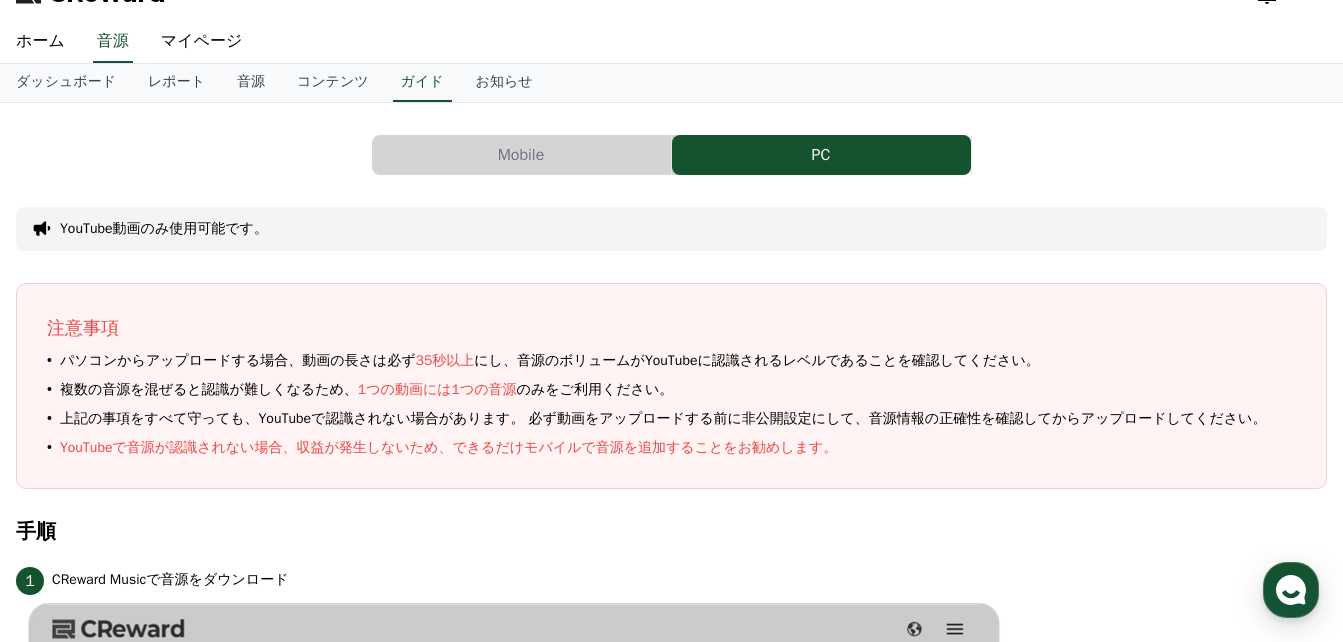 scroll, scrollTop: 0, scrollLeft: 0, axis: both 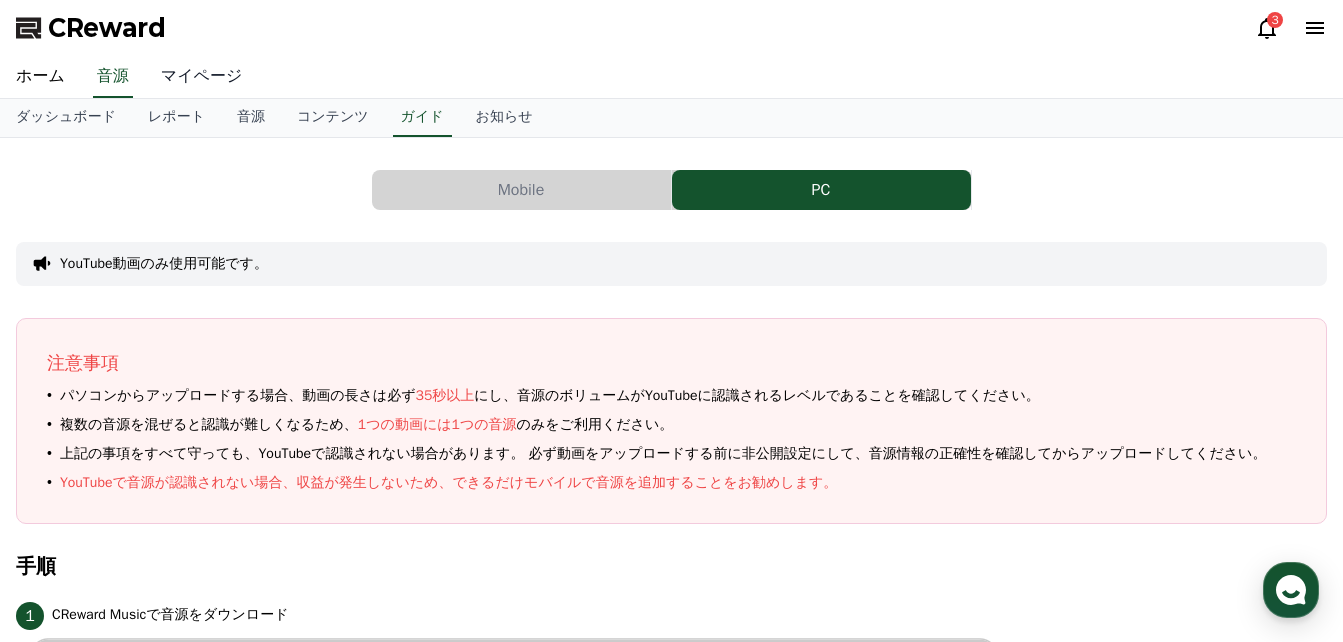 click on "マイページ" at bounding box center [202, 77] 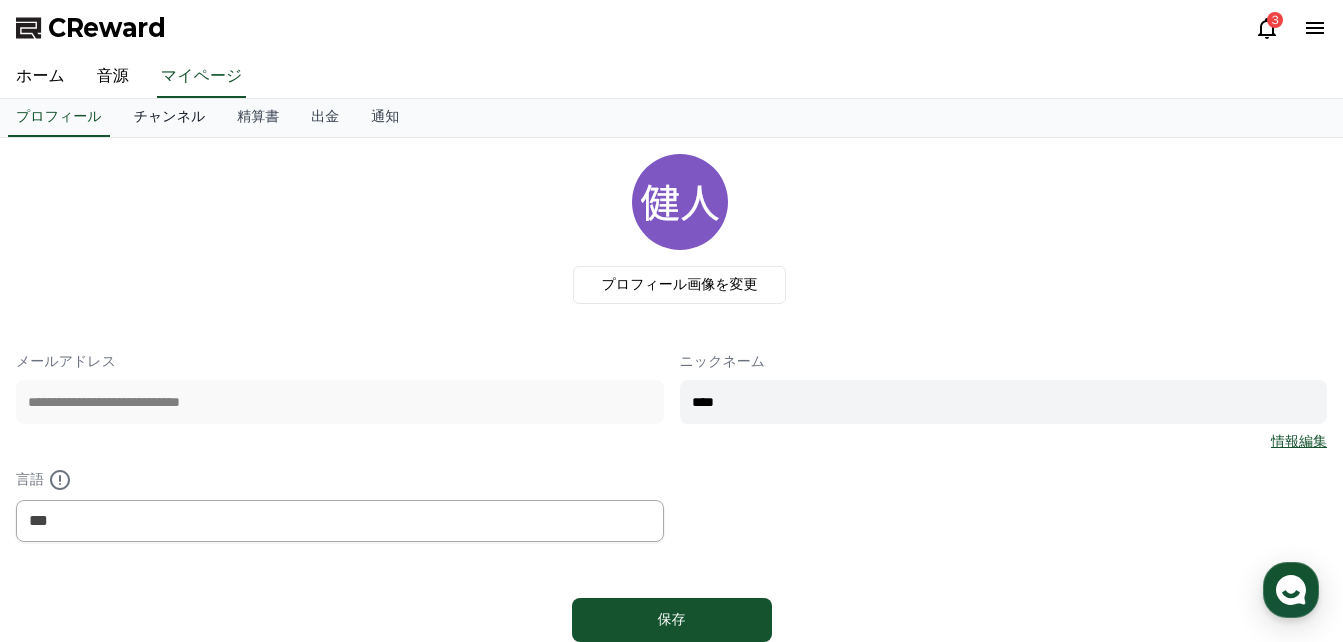 click on "チャンネル" at bounding box center [170, 118] 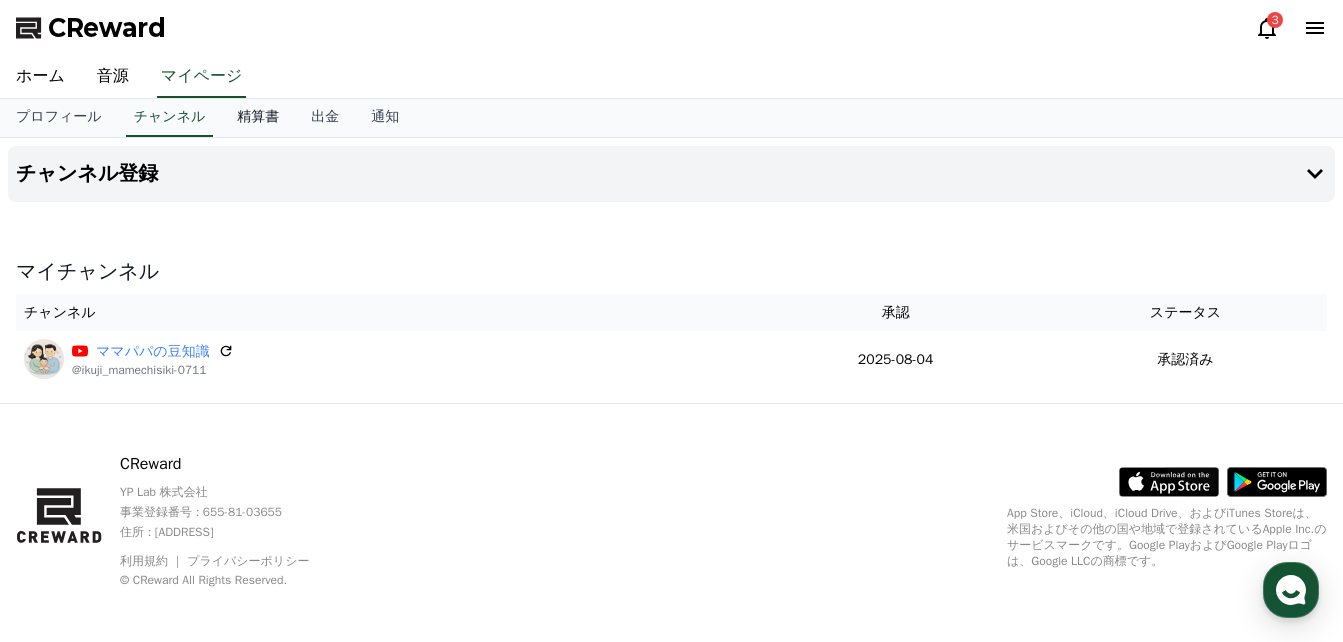 click on "精算書" at bounding box center (258, 118) 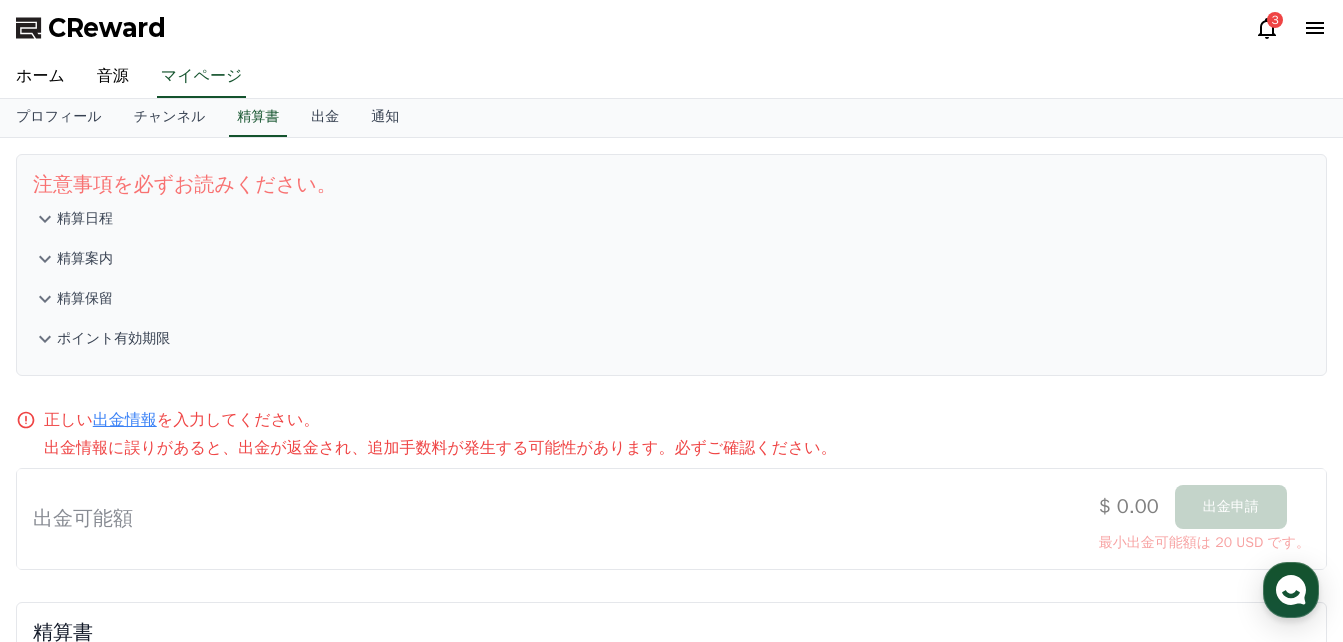 click on "精算日程" at bounding box center (85, 219) 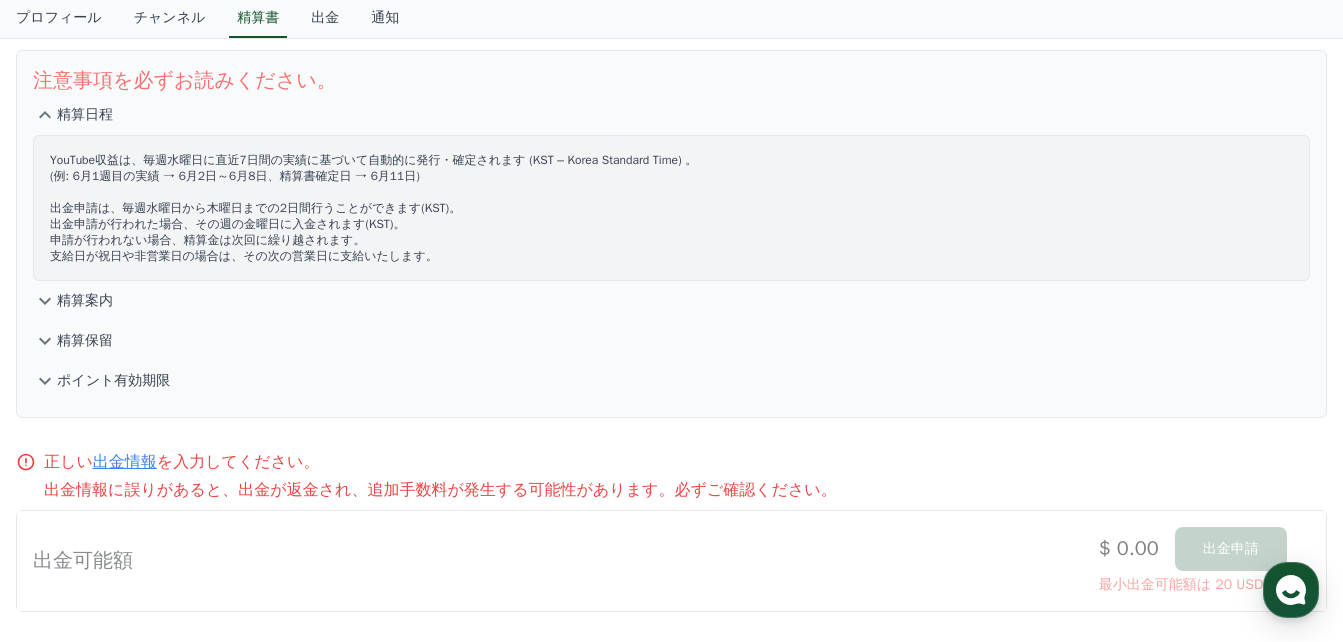 scroll, scrollTop: 200, scrollLeft: 0, axis: vertical 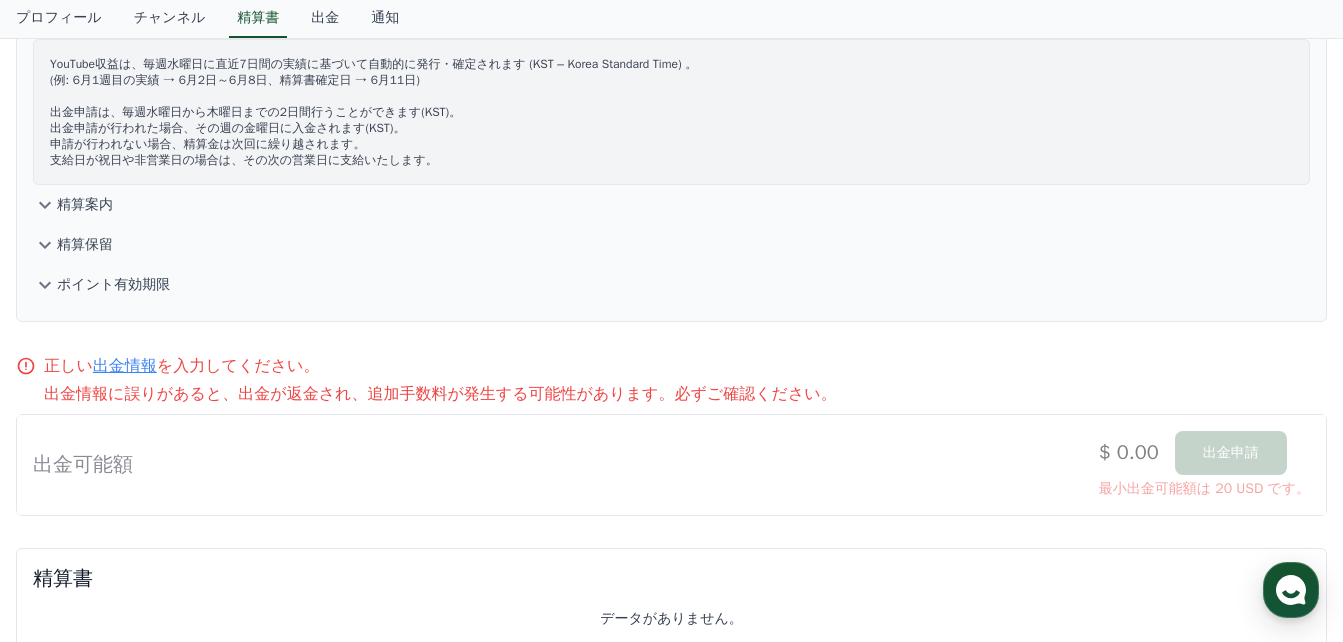 click on "精算案内" at bounding box center (85, 205) 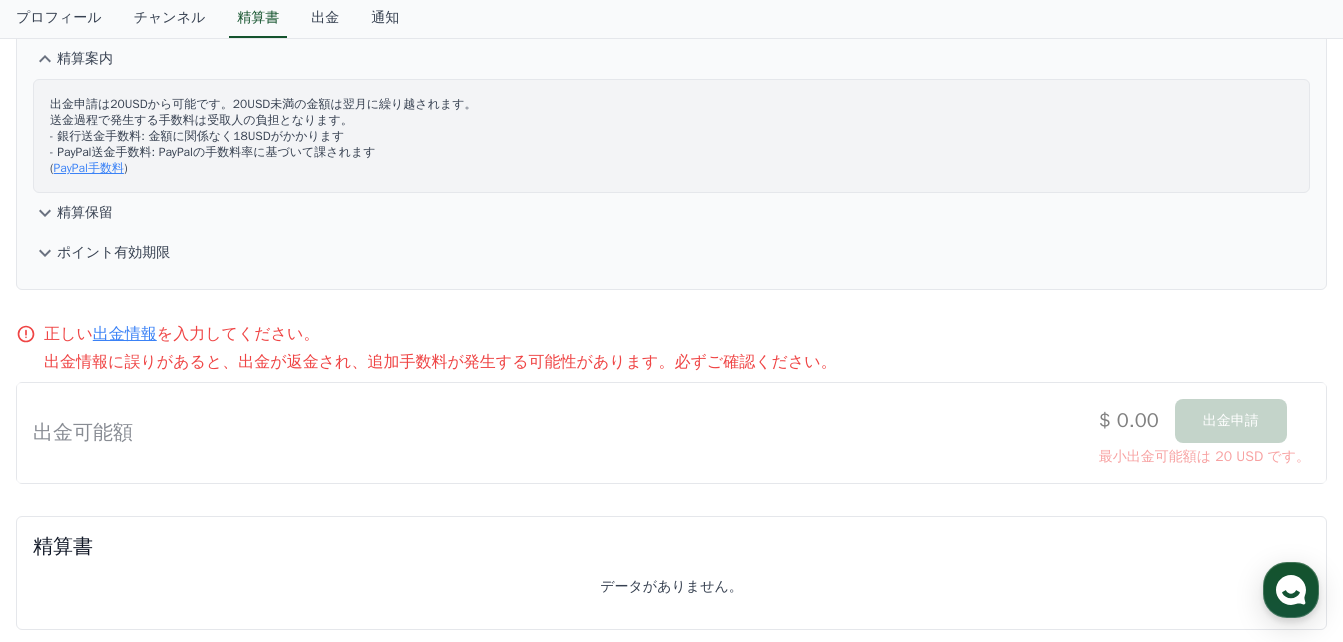 click on "精算保留" at bounding box center [85, 213] 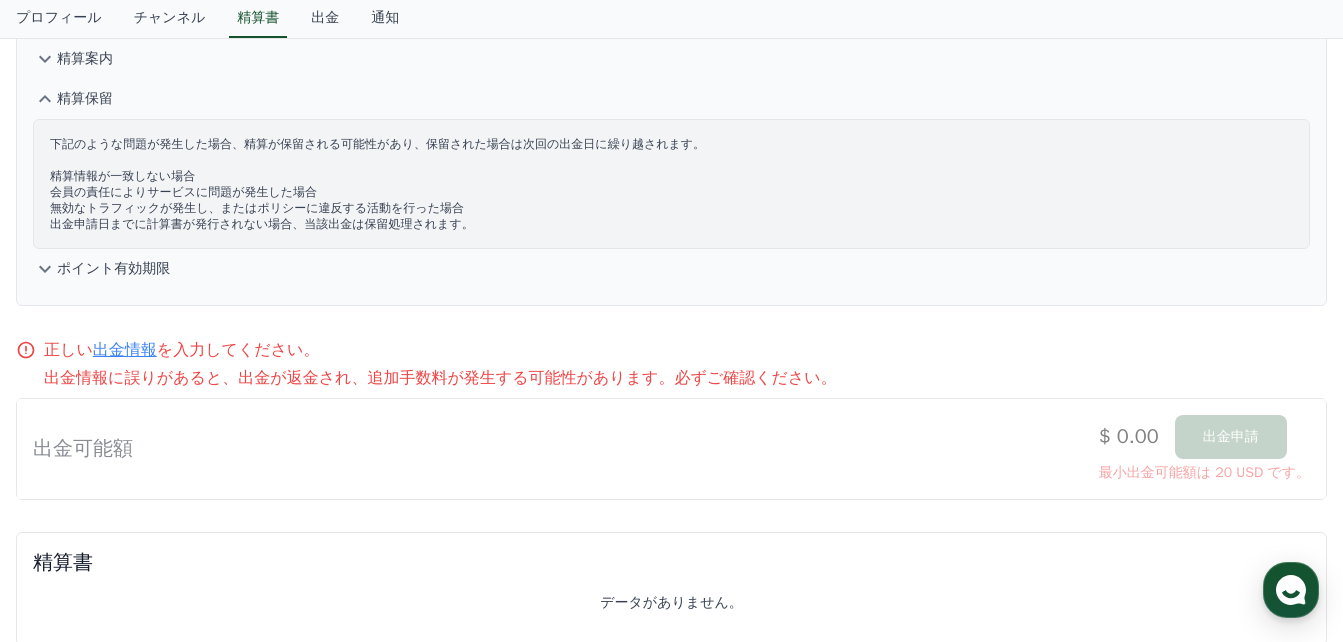 click on "ポイント有効期限" at bounding box center (113, 269) 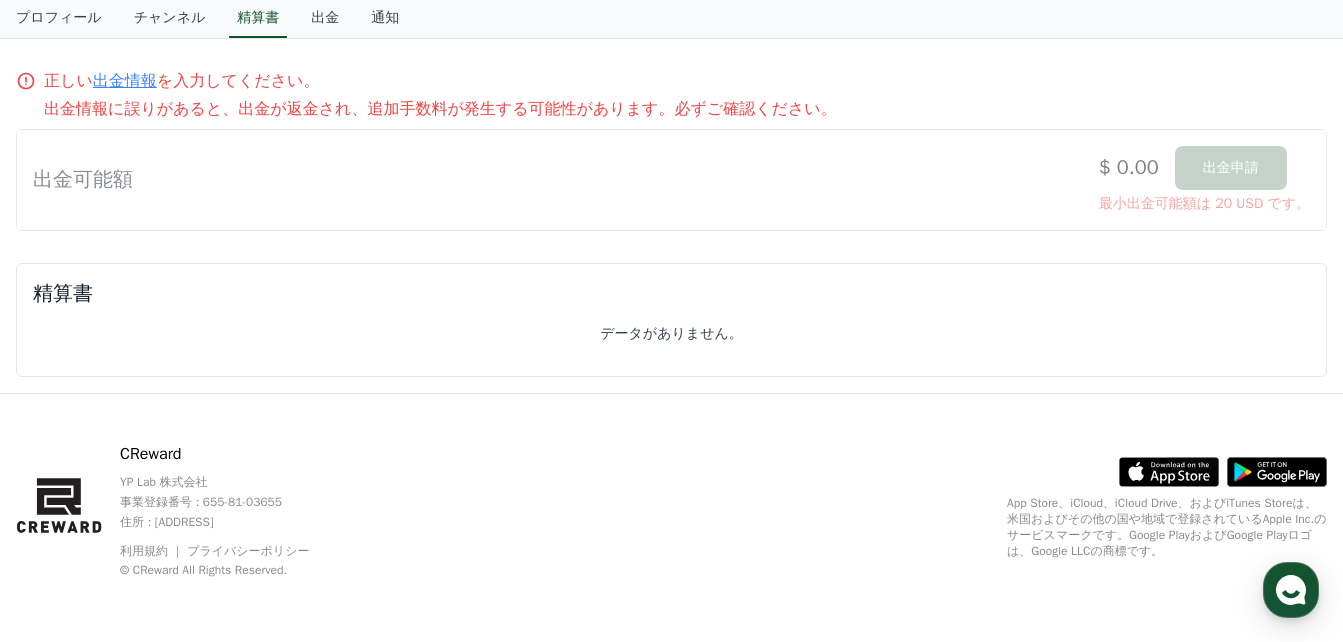 scroll, scrollTop: 0, scrollLeft: 0, axis: both 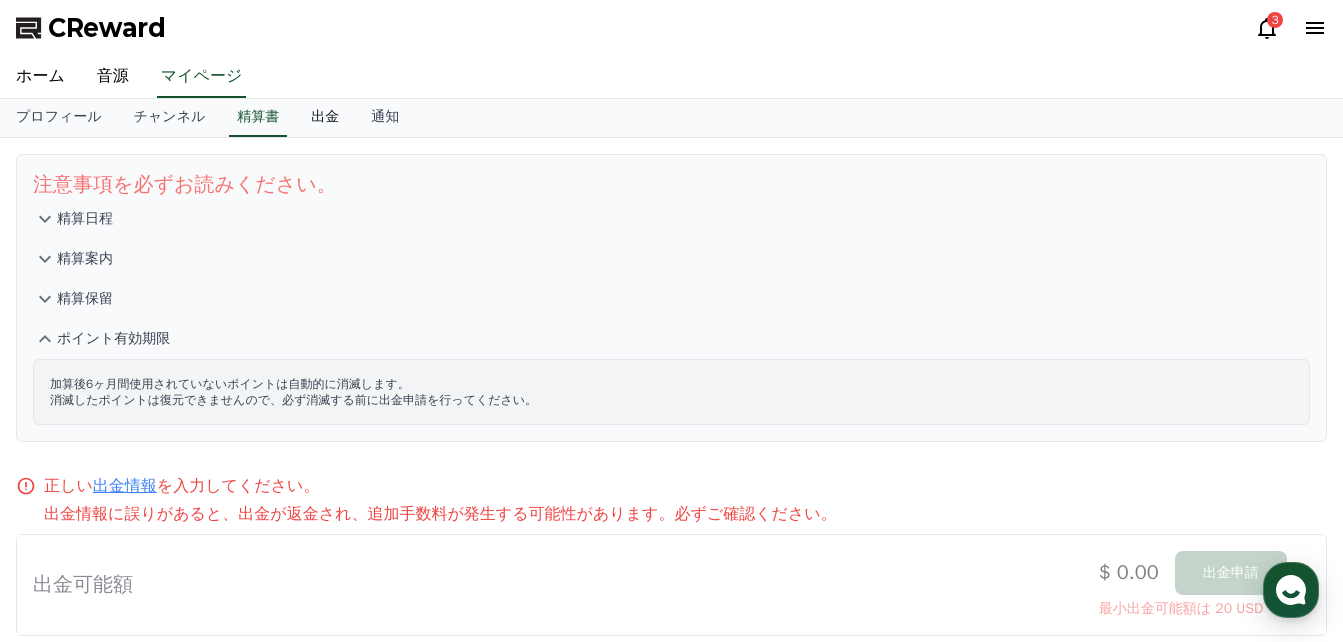 click on "出金" at bounding box center [325, 118] 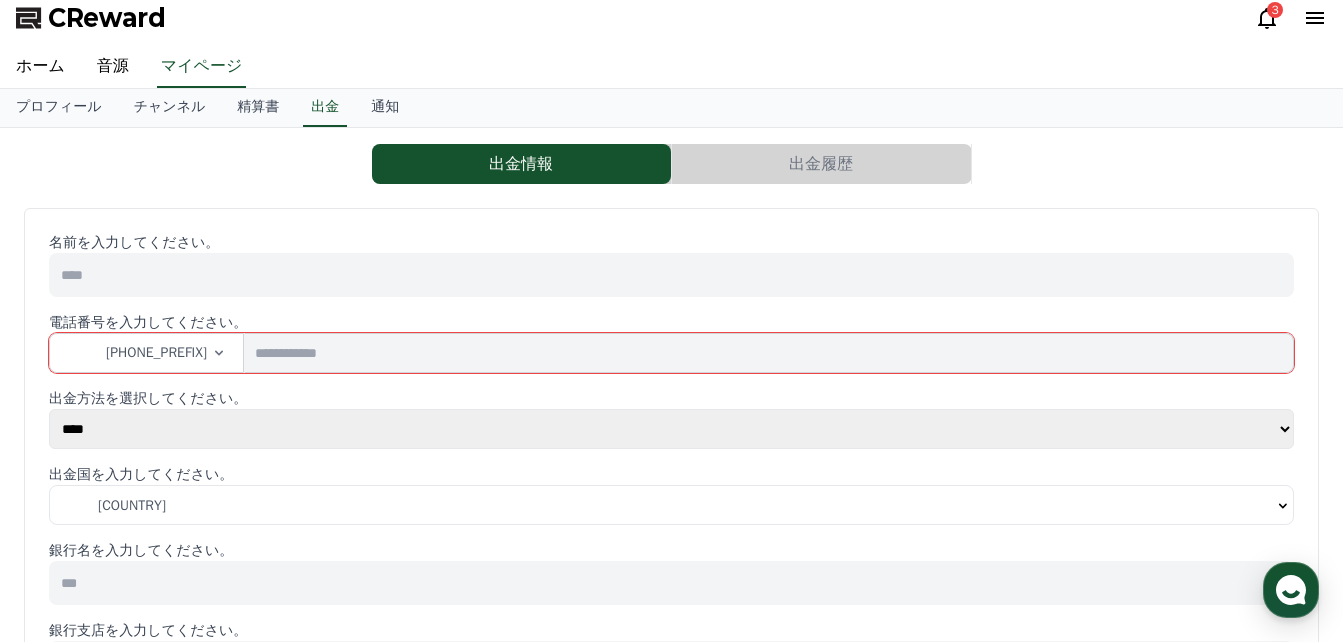 scroll, scrollTop: 0, scrollLeft: 0, axis: both 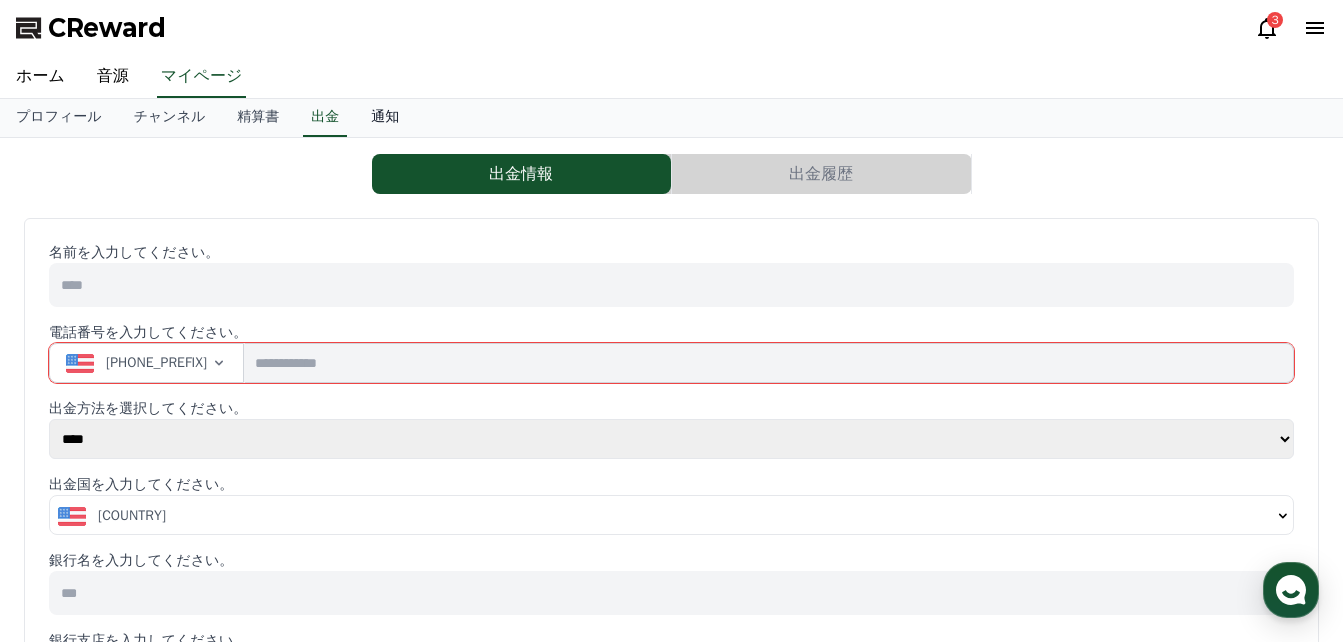 click on "通知" at bounding box center (385, 118) 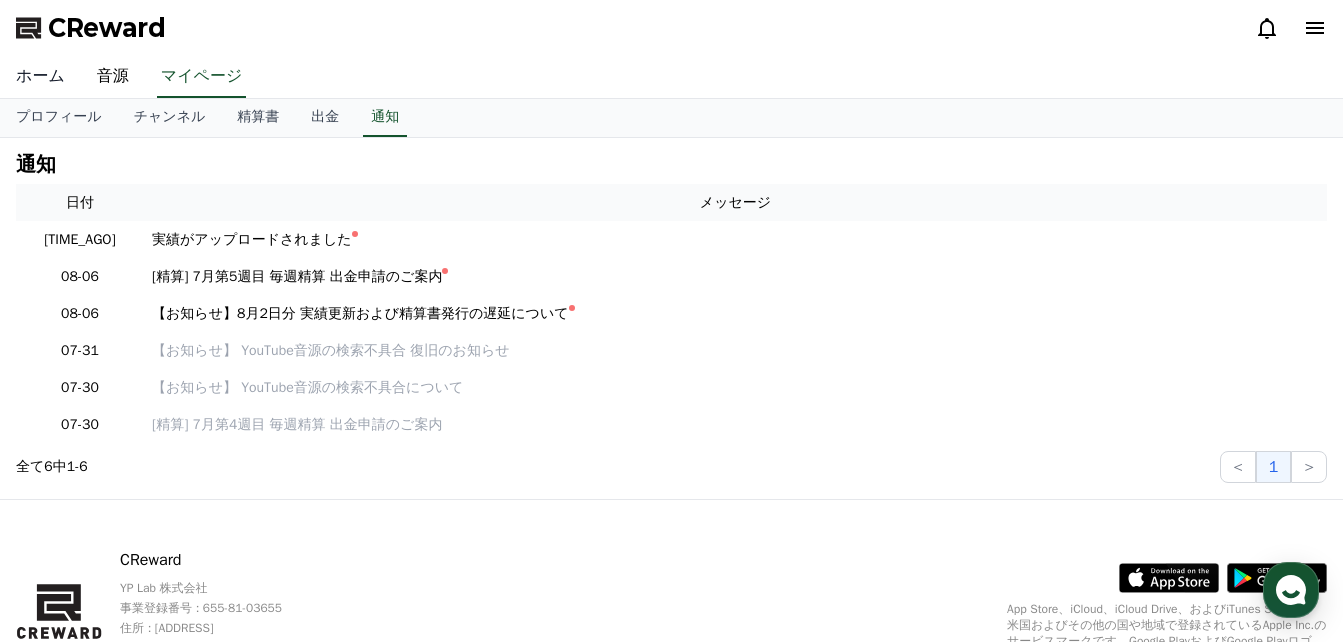 click on "ホーム" at bounding box center [40, 77] 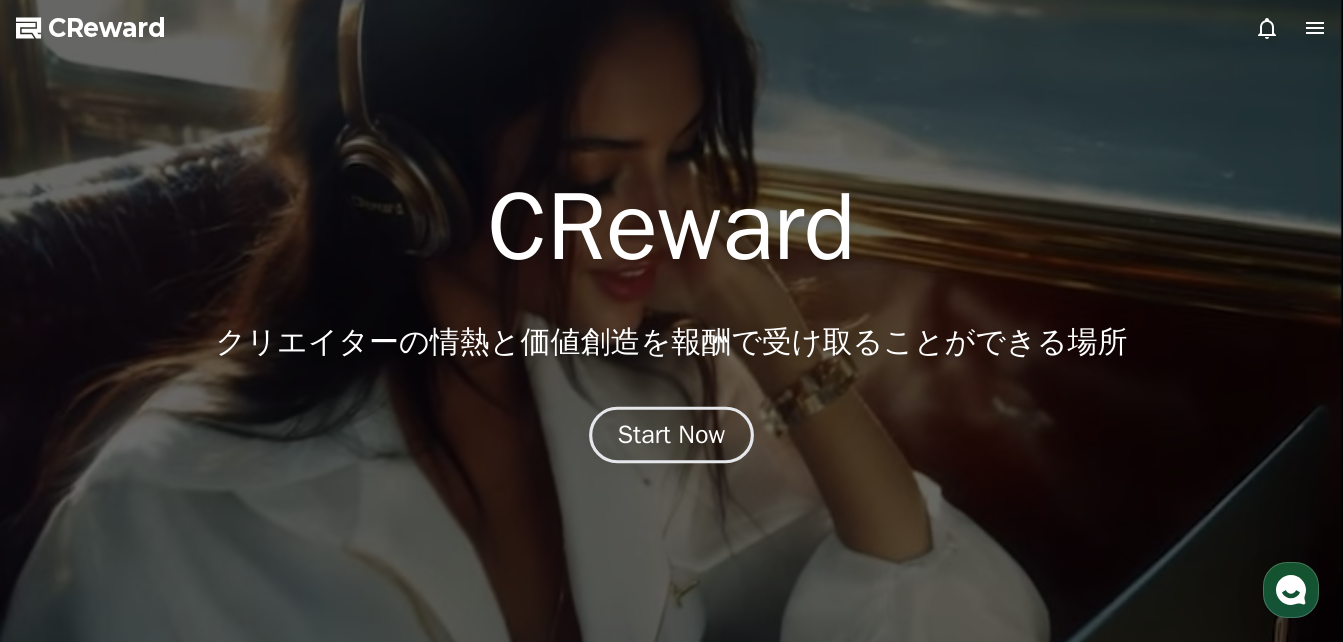 click on "Start Now" at bounding box center (672, 435) 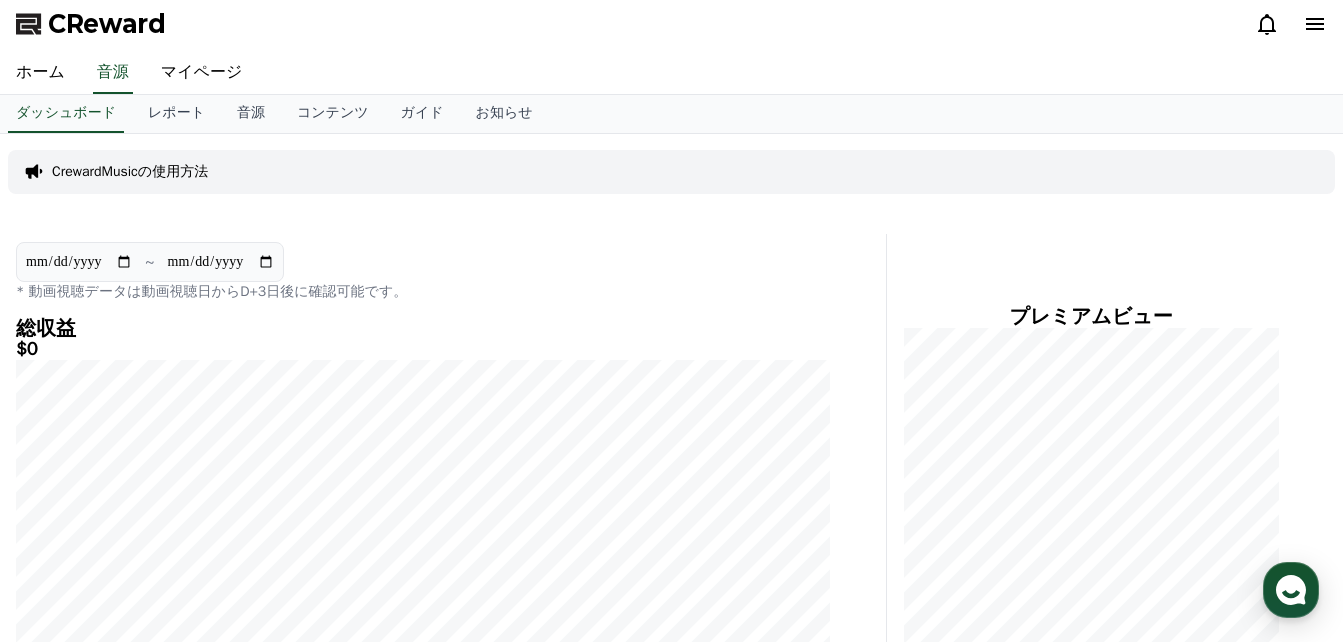 scroll, scrollTop: 0, scrollLeft: 0, axis: both 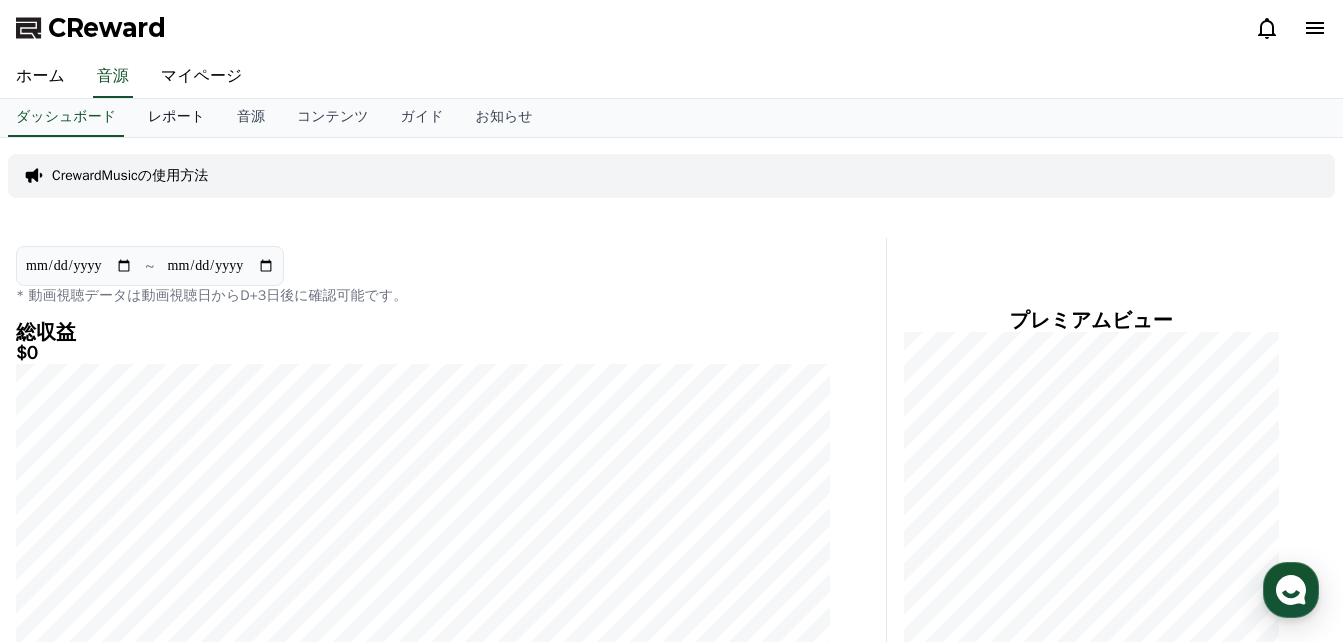 click on "レポート" at bounding box center (176, 118) 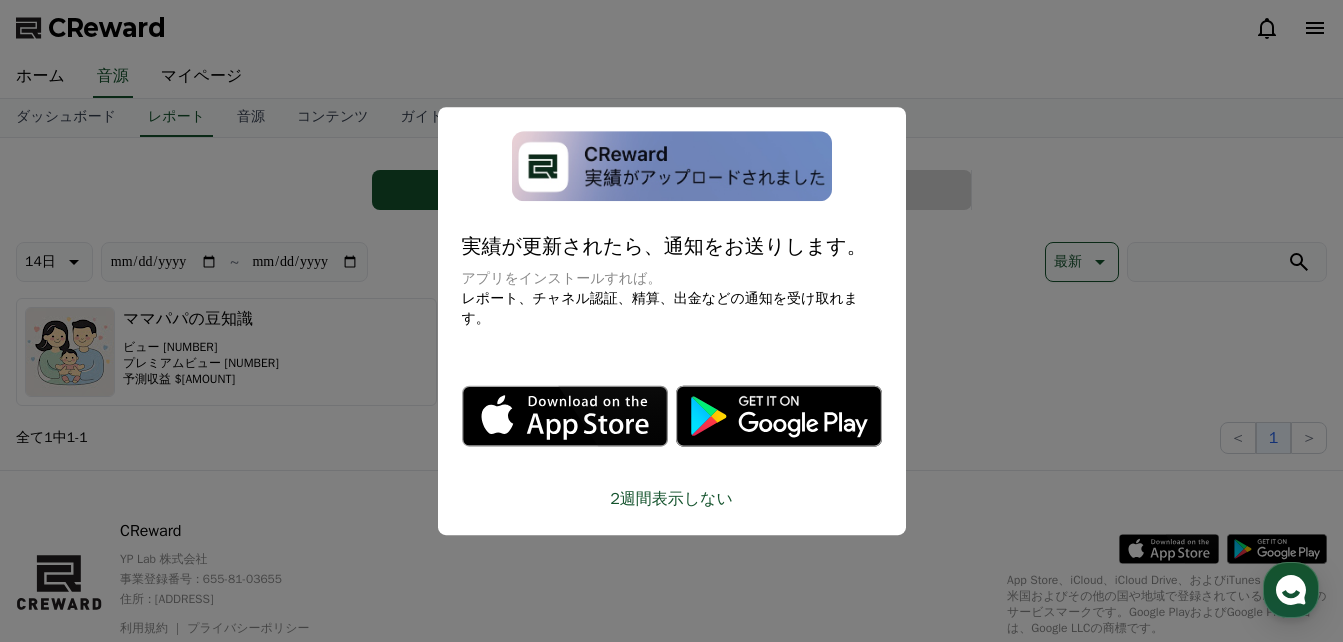 click at bounding box center [671, 321] 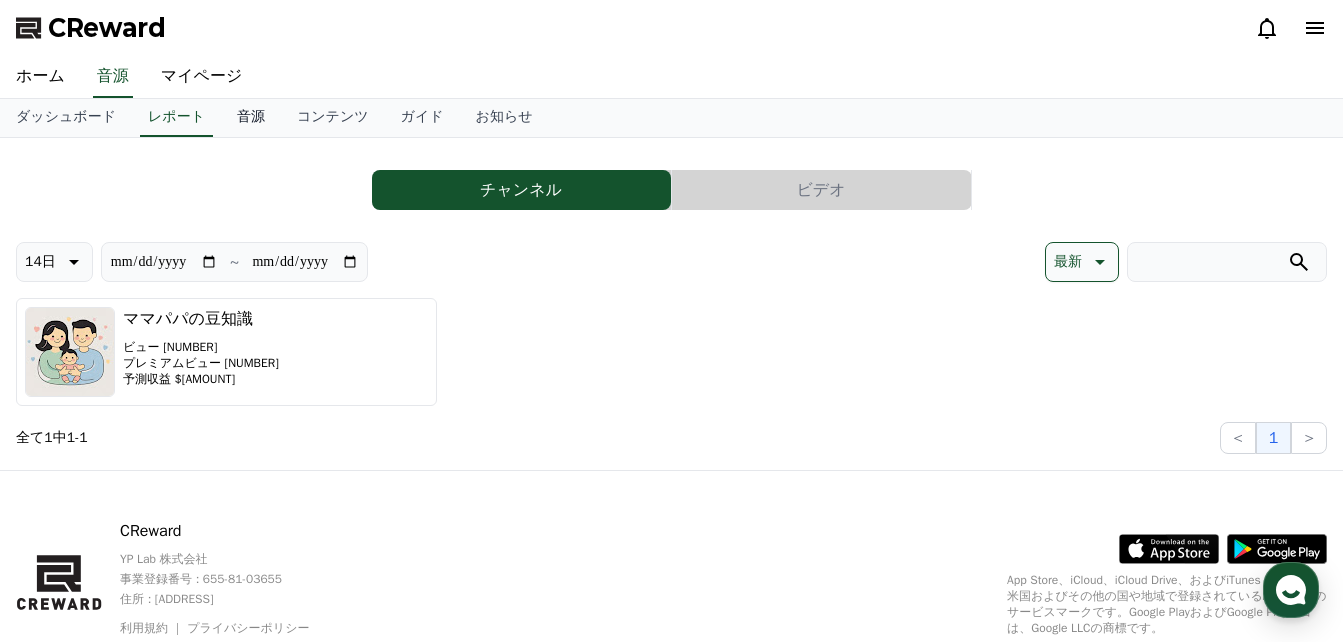 click on "音源" at bounding box center (251, 118) 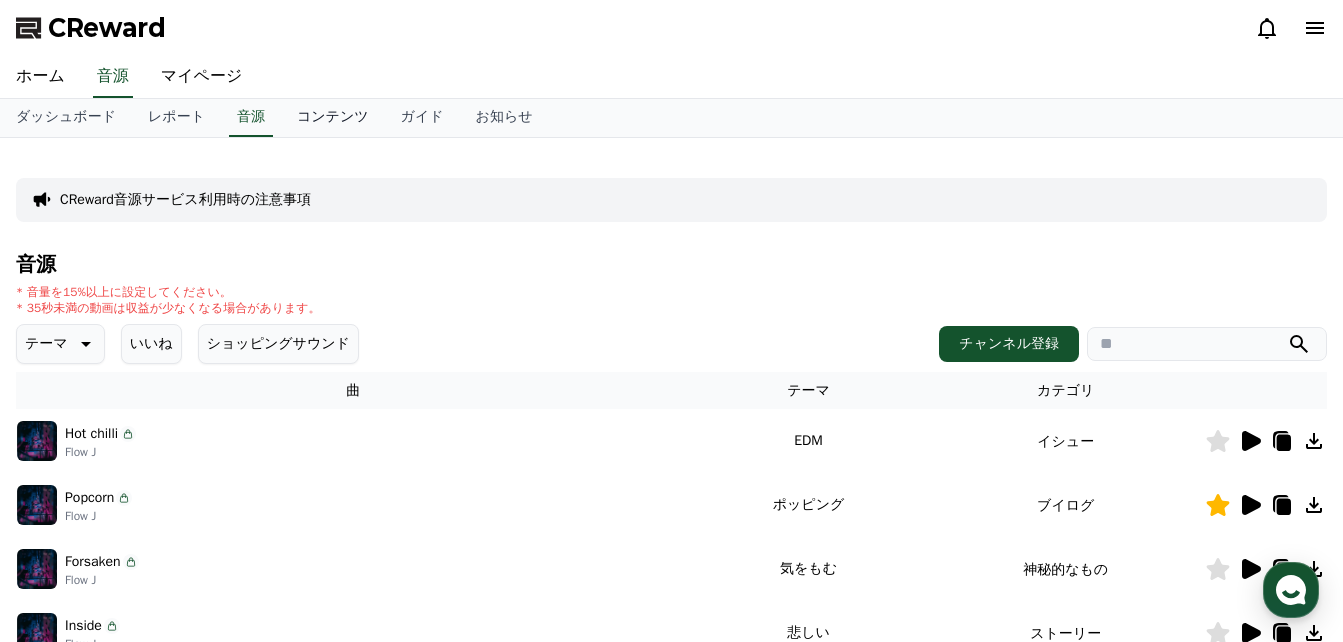 click on "コンテンツ" at bounding box center (333, 118) 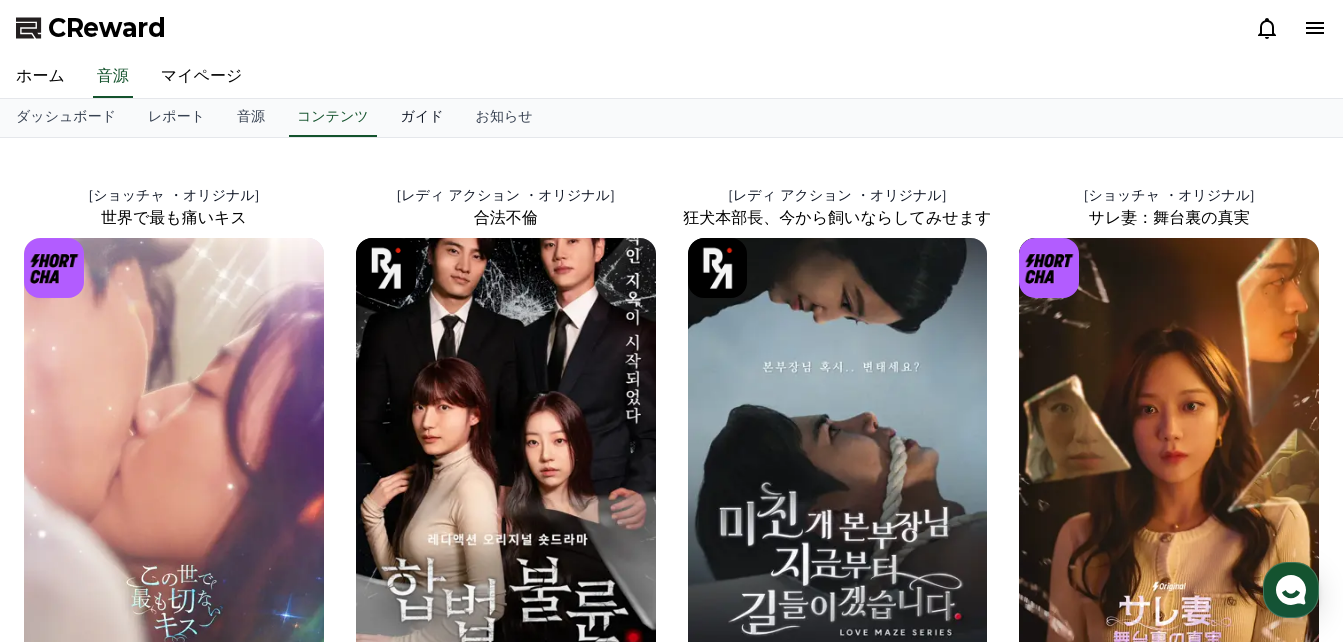click on "ガイド" at bounding box center (422, 118) 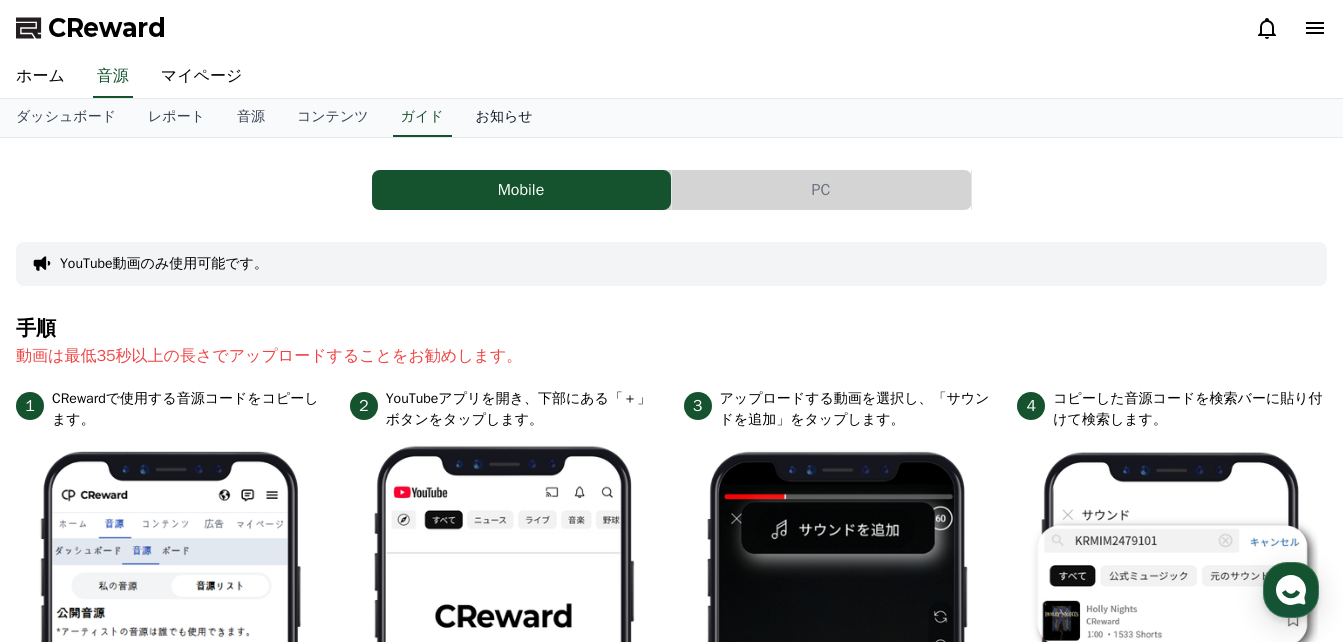 click on "お知らせ" at bounding box center (504, 118) 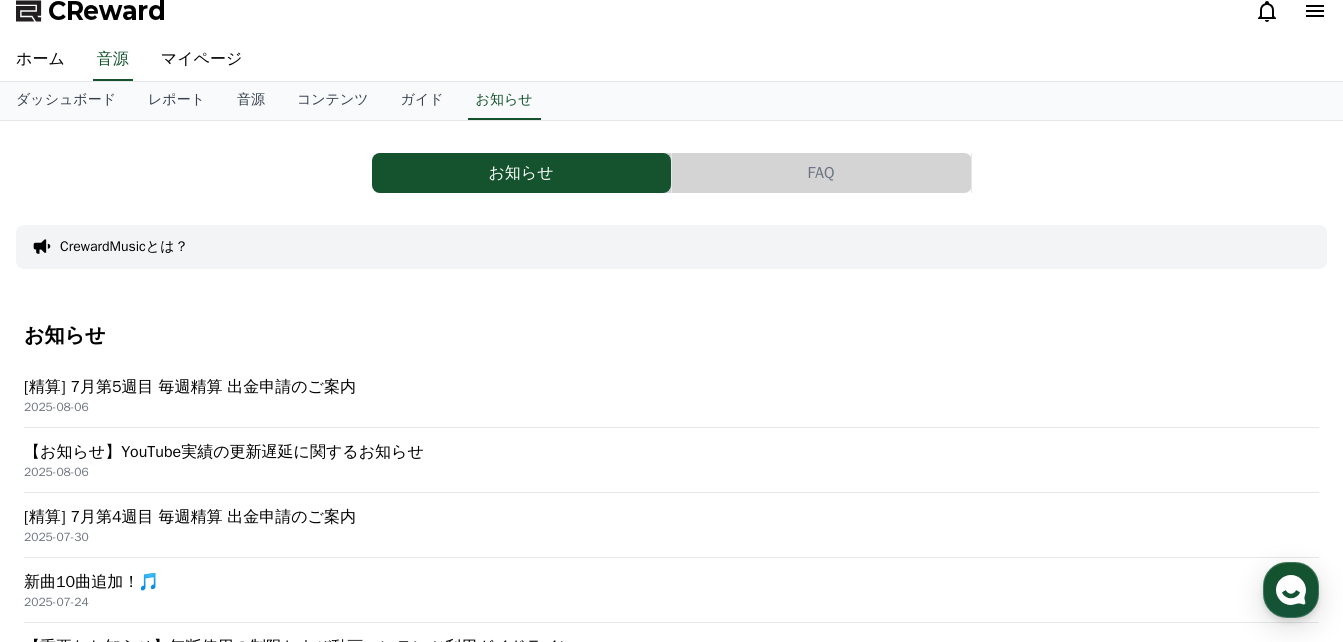 scroll, scrollTop: 0, scrollLeft: 0, axis: both 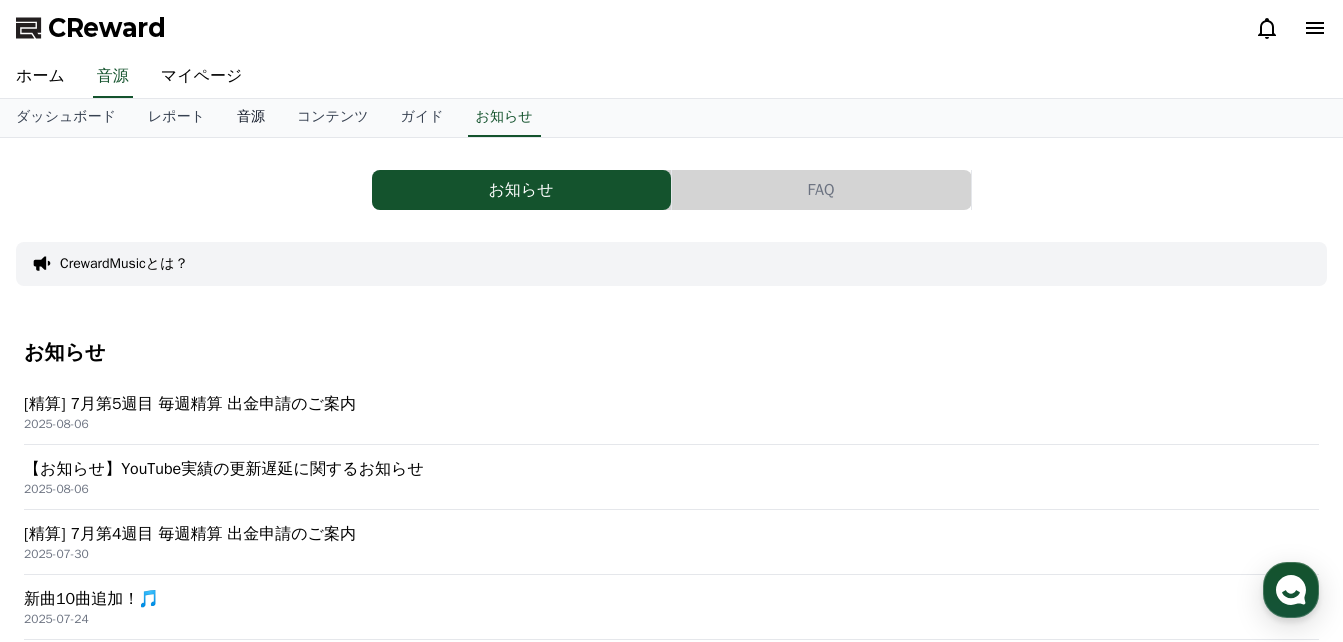 click on "音源" at bounding box center (251, 118) 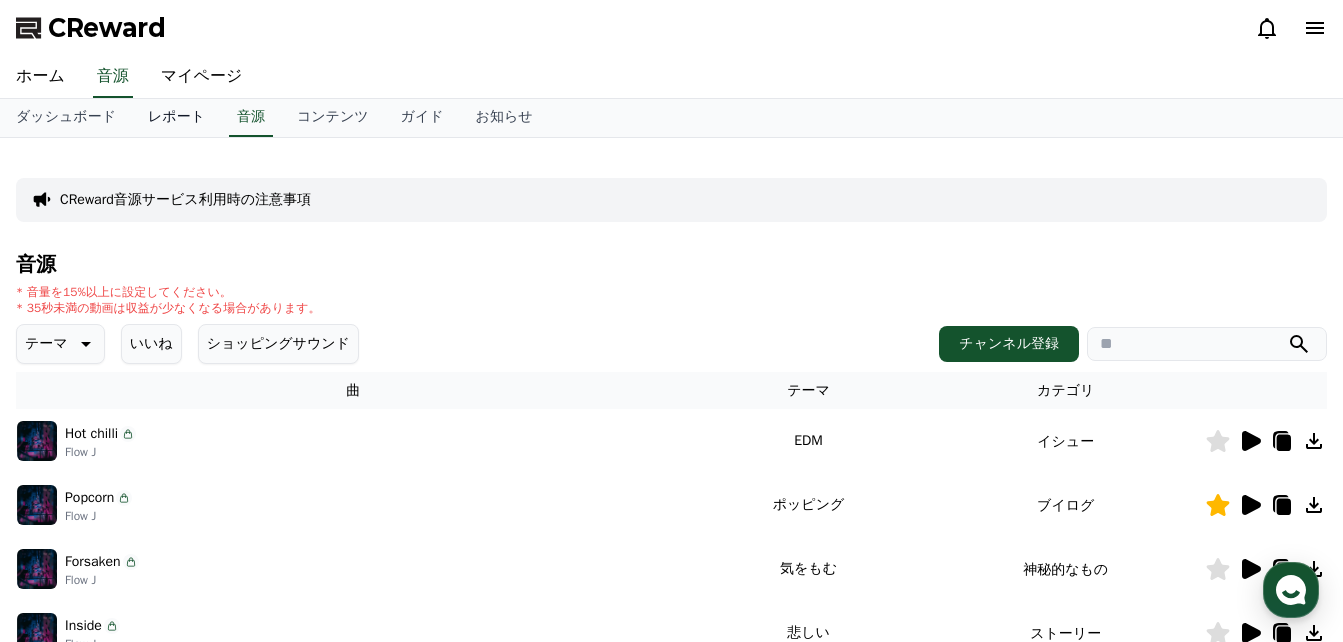 click on "レポート" at bounding box center [176, 118] 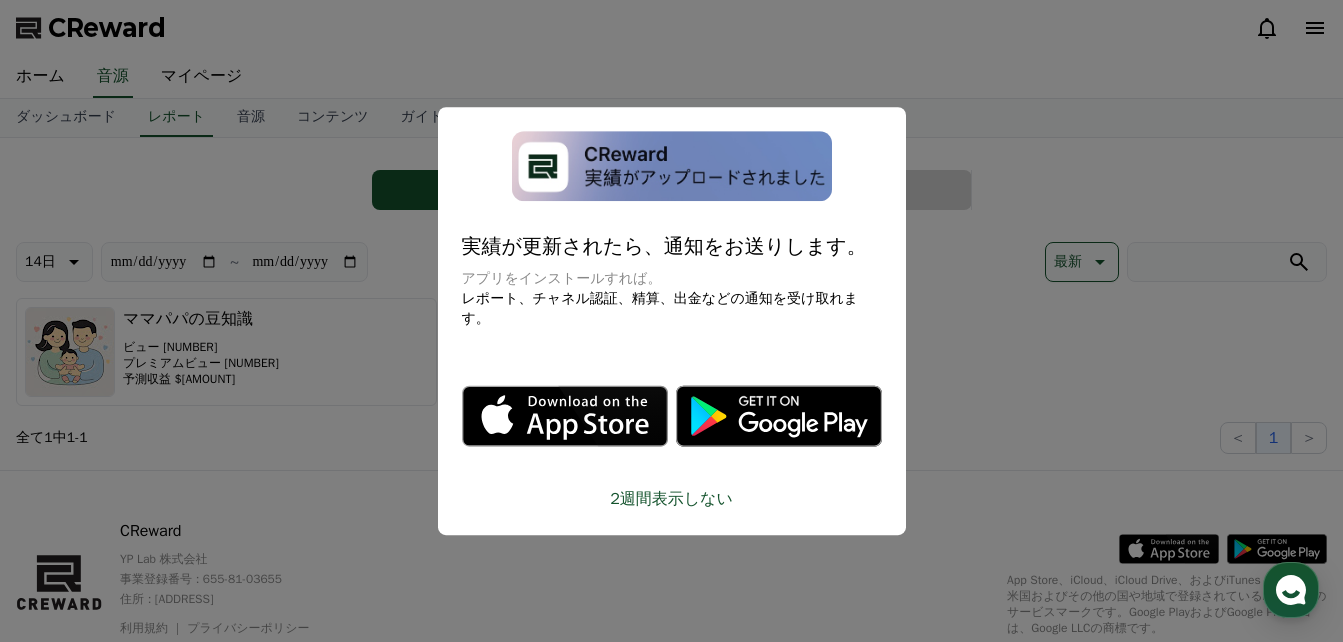 click at bounding box center (671, 321) 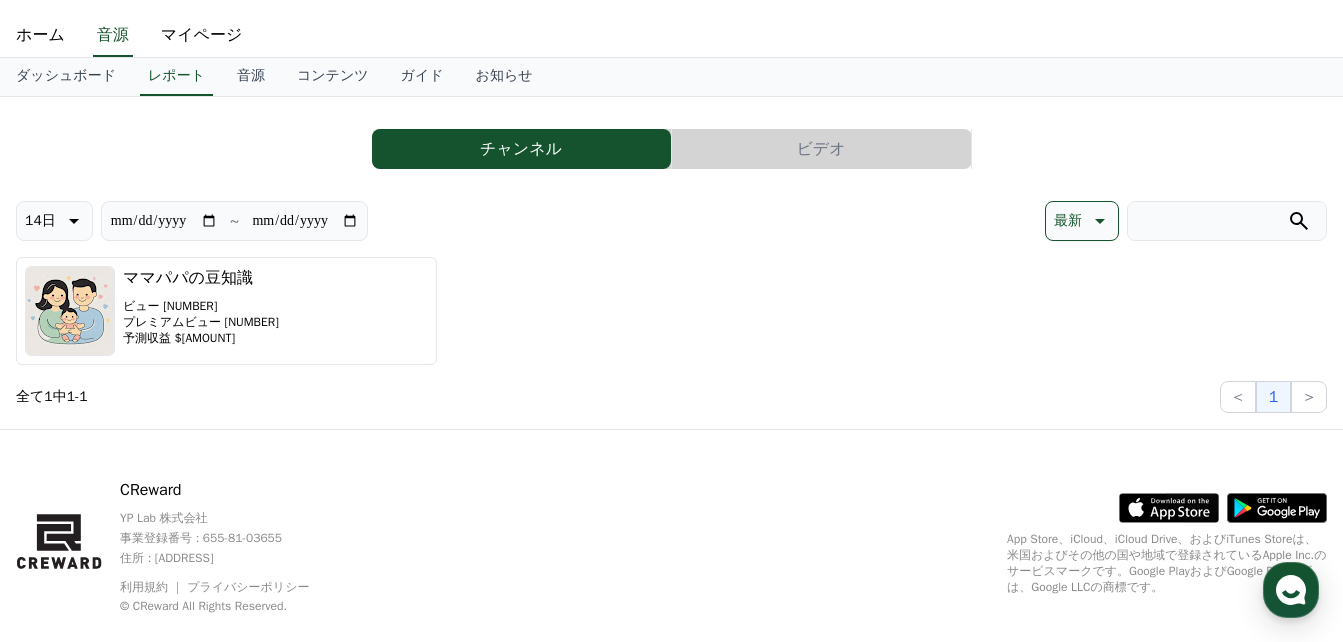 scroll, scrollTop: 77, scrollLeft: 0, axis: vertical 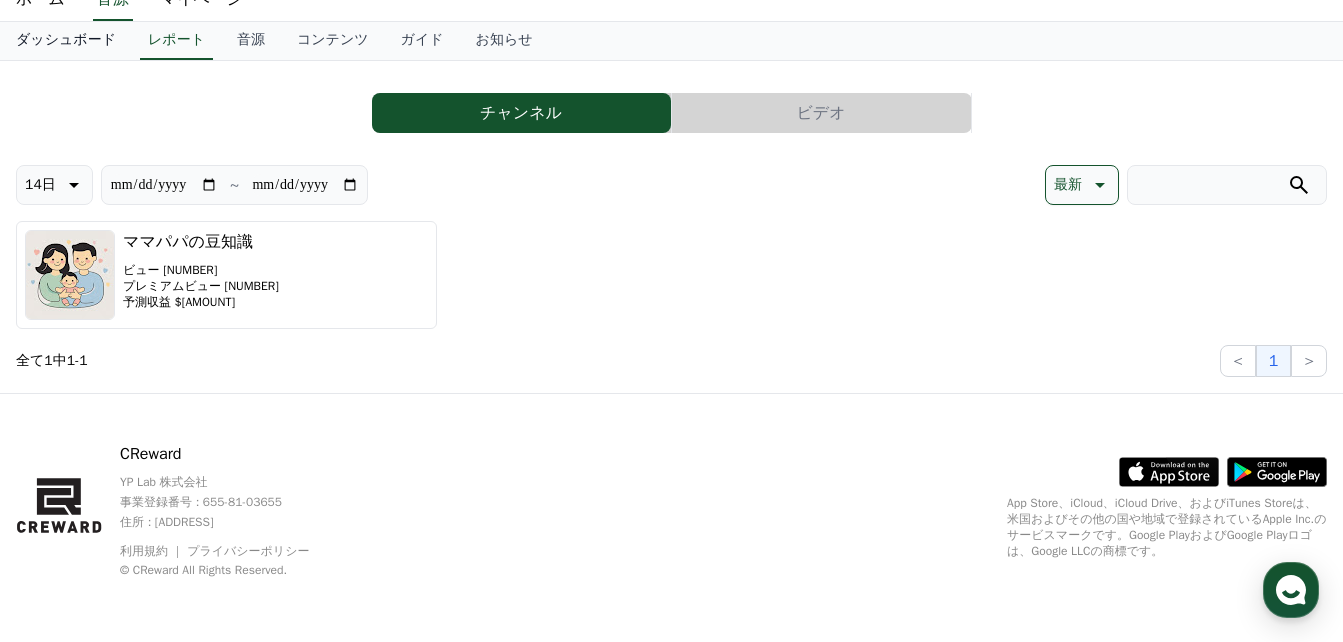 click on "ダッシュボード" at bounding box center (66, 41) 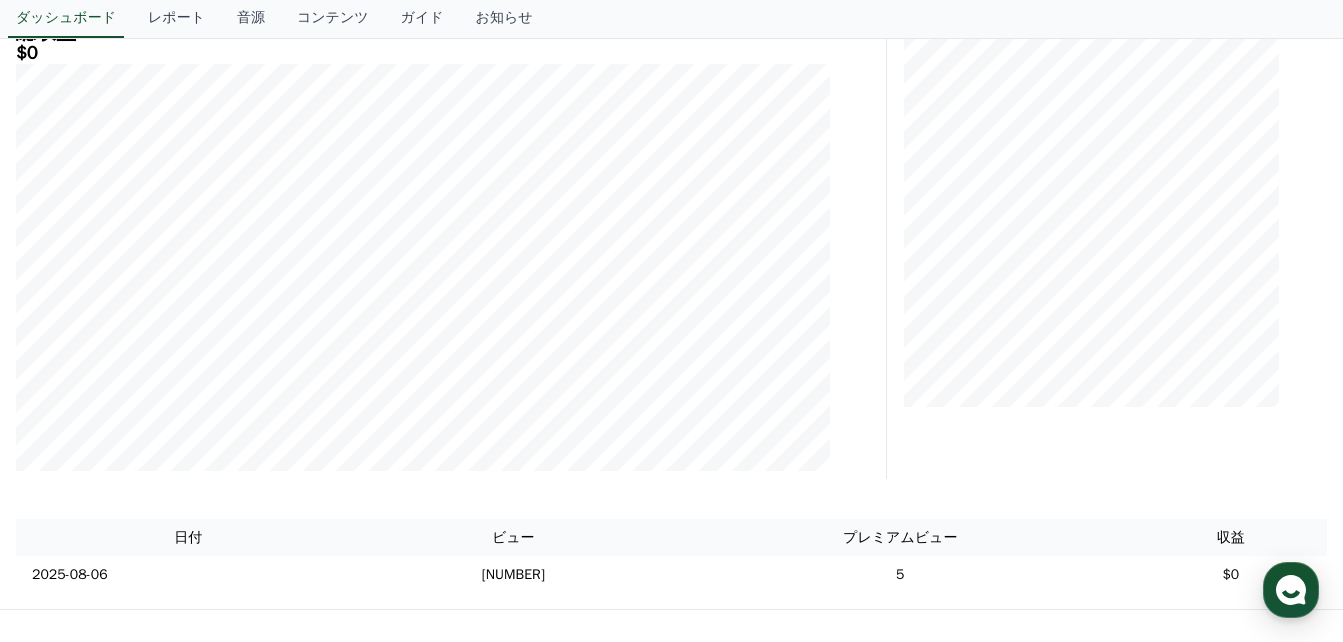 scroll, scrollTop: 500, scrollLeft: 0, axis: vertical 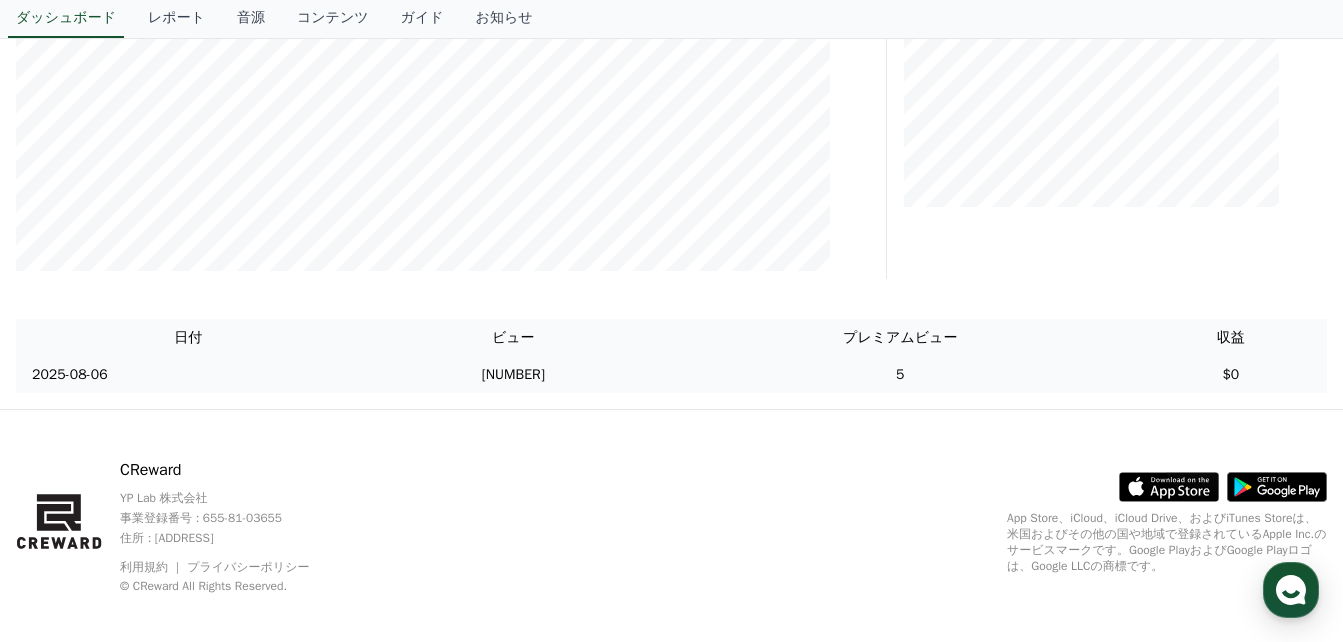 click on "[NUMBER]" at bounding box center [513, 374] 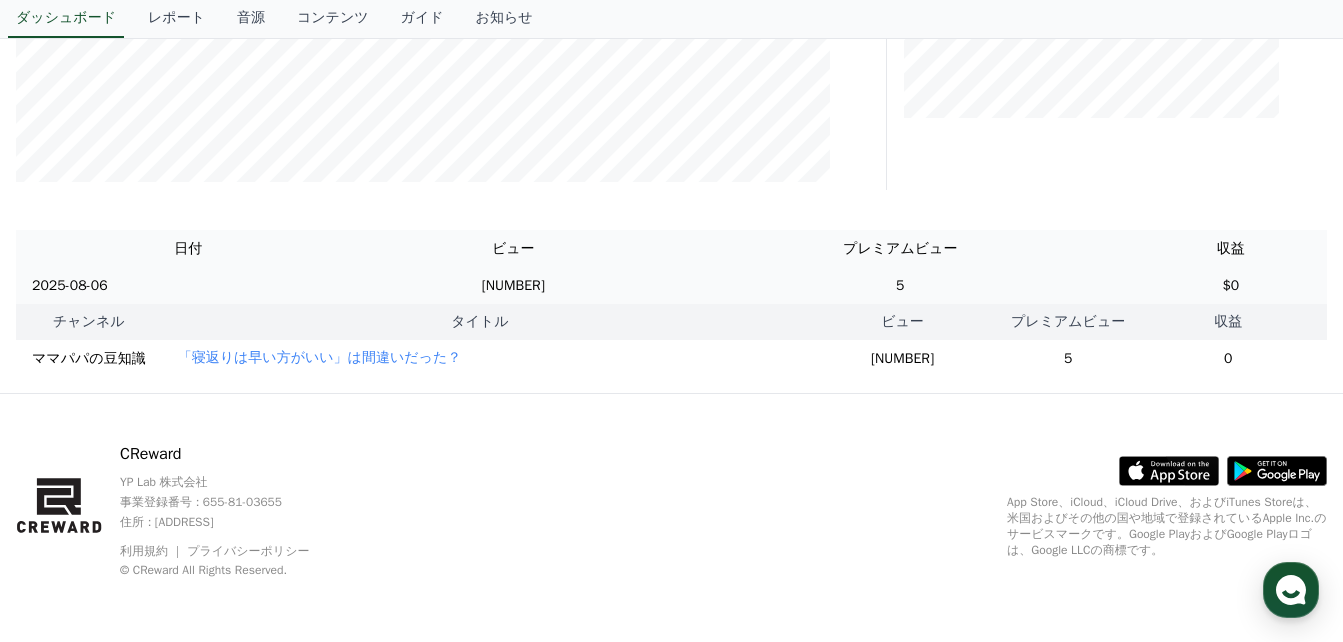 scroll, scrollTop: 604, scrollLeft: 0, axis: vertical 